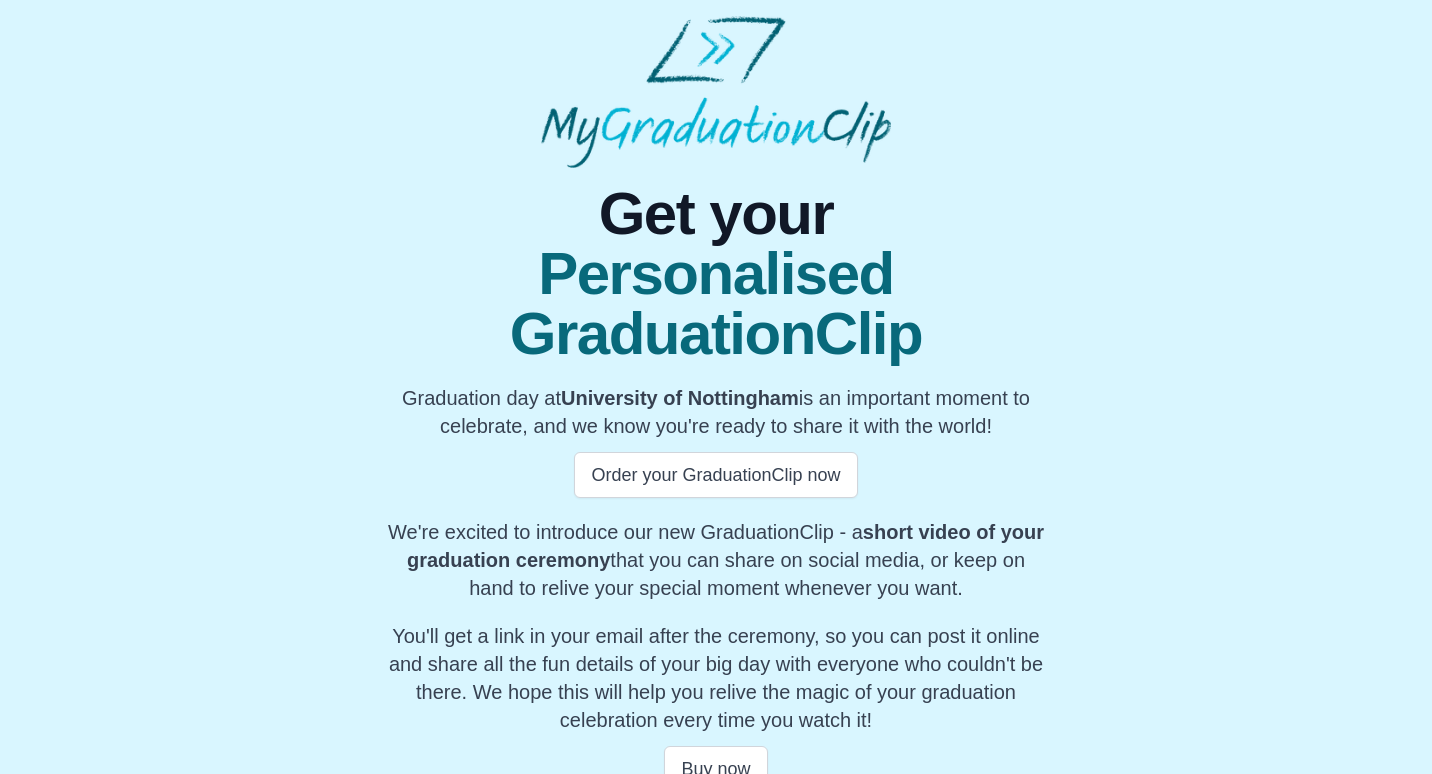 scroll, scrollTop: 0, scrollLeft: 0, axis: both 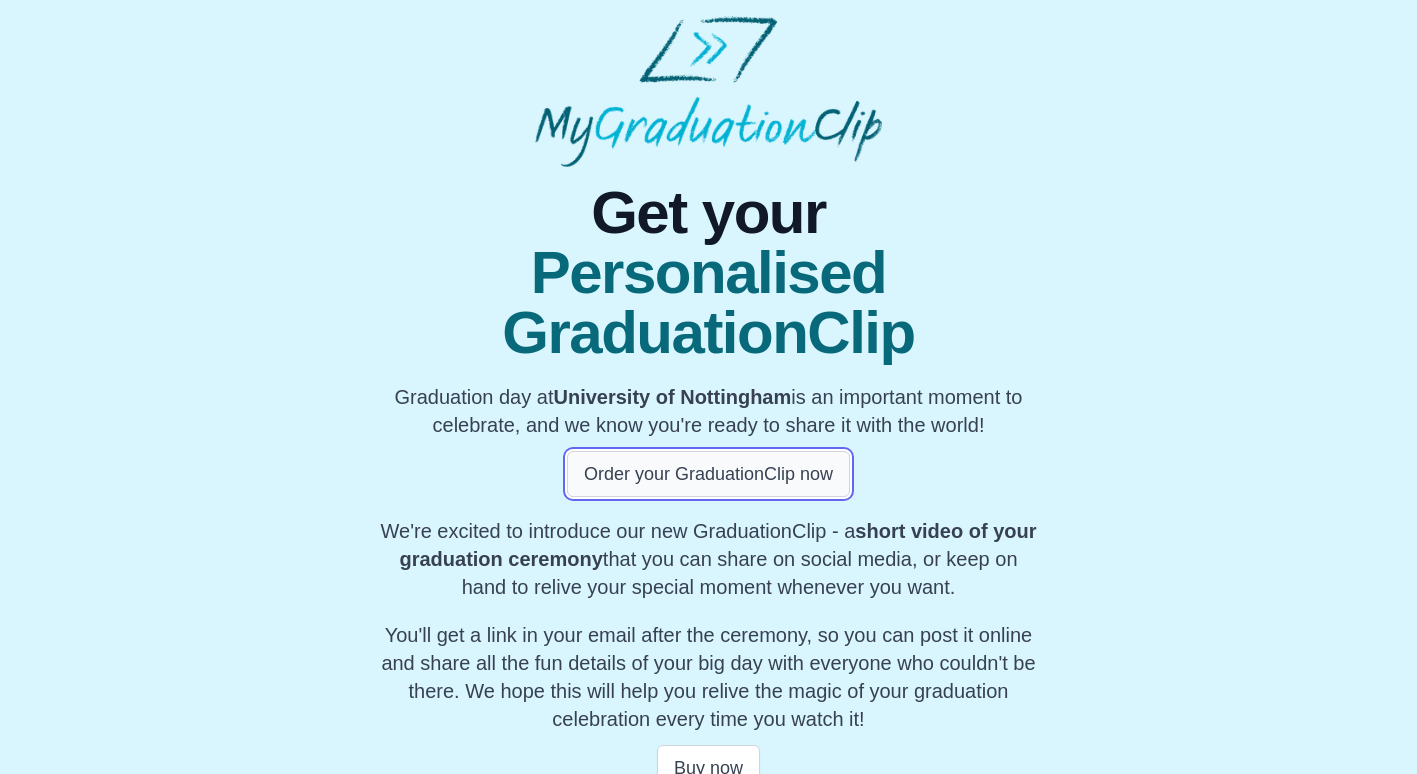 click on "Order your GraduationClip now" at bounding box center (708, 474) 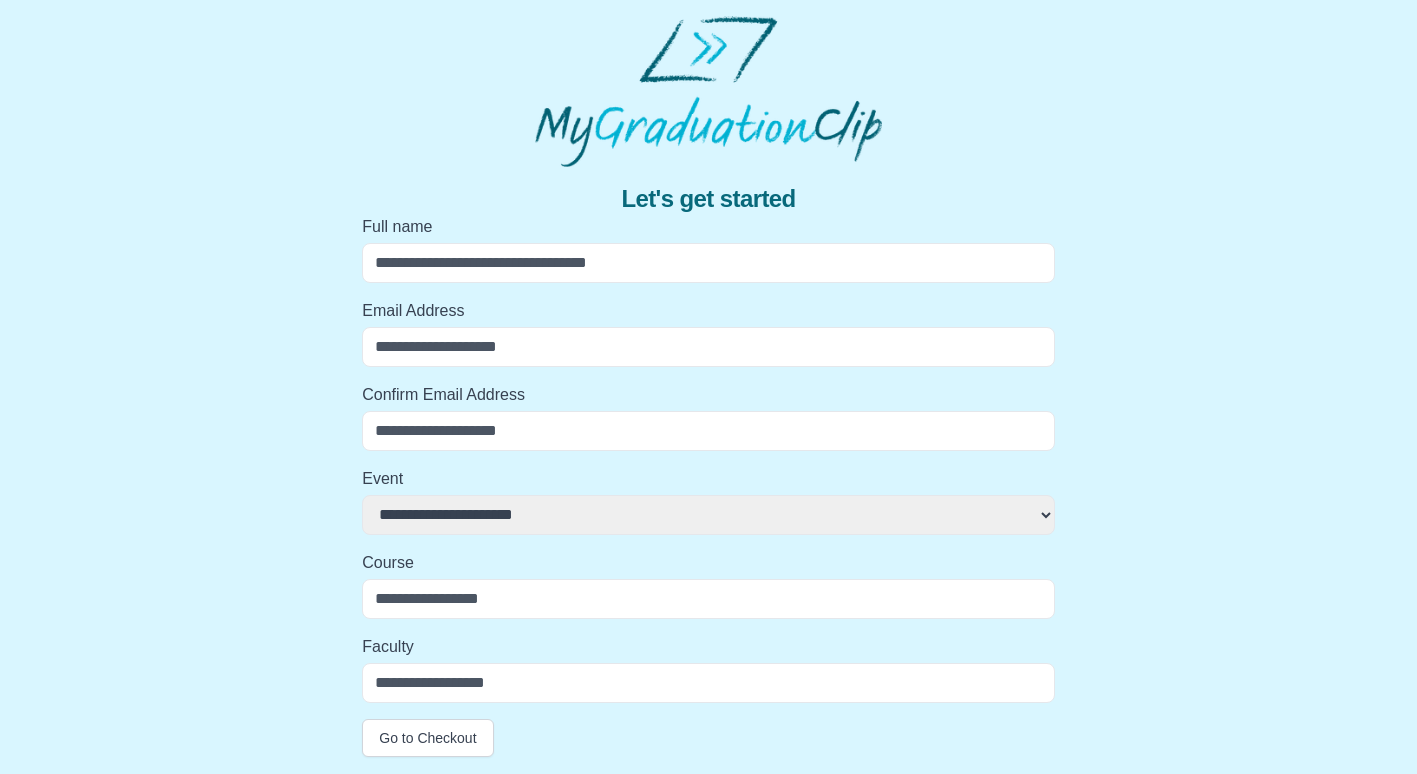 click on "Full name" at bounding box center (708, 263) 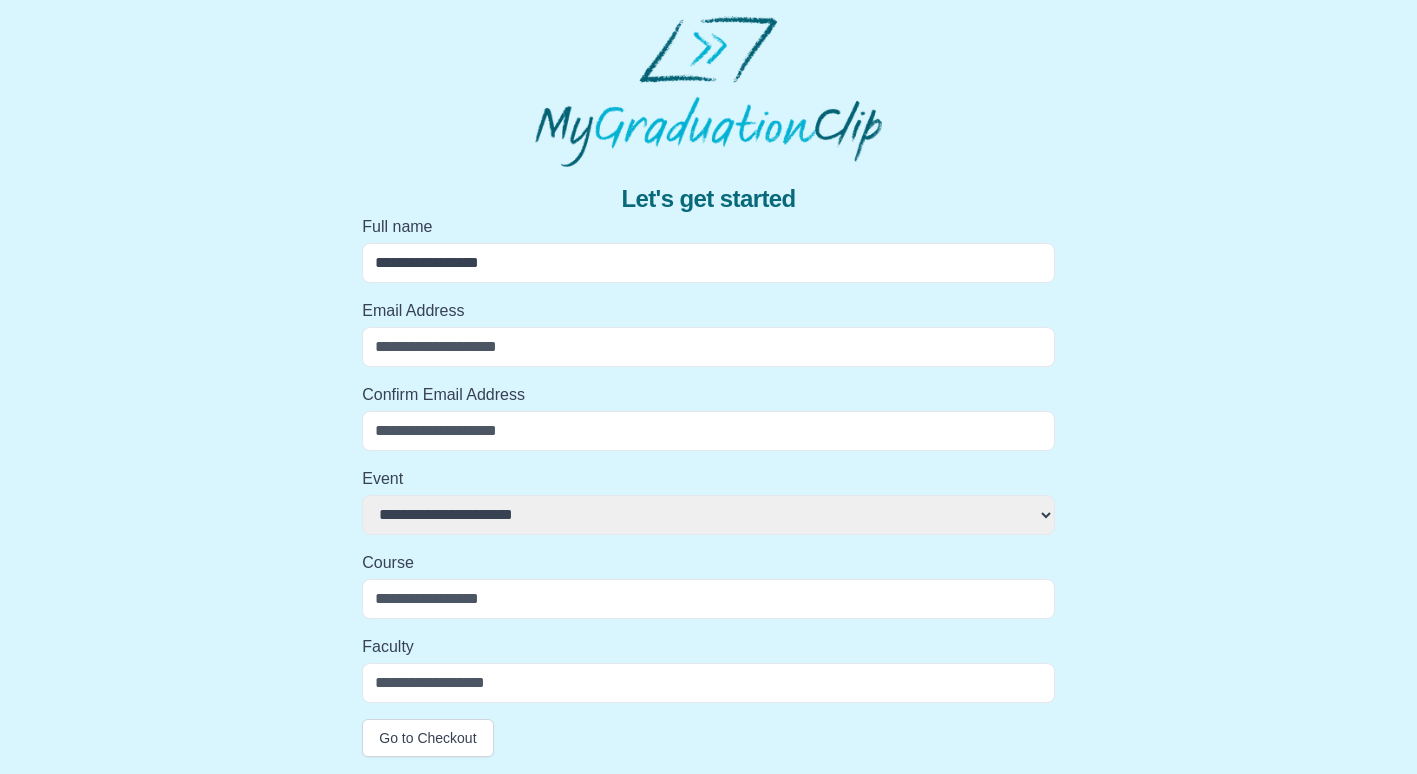 type on "**********" 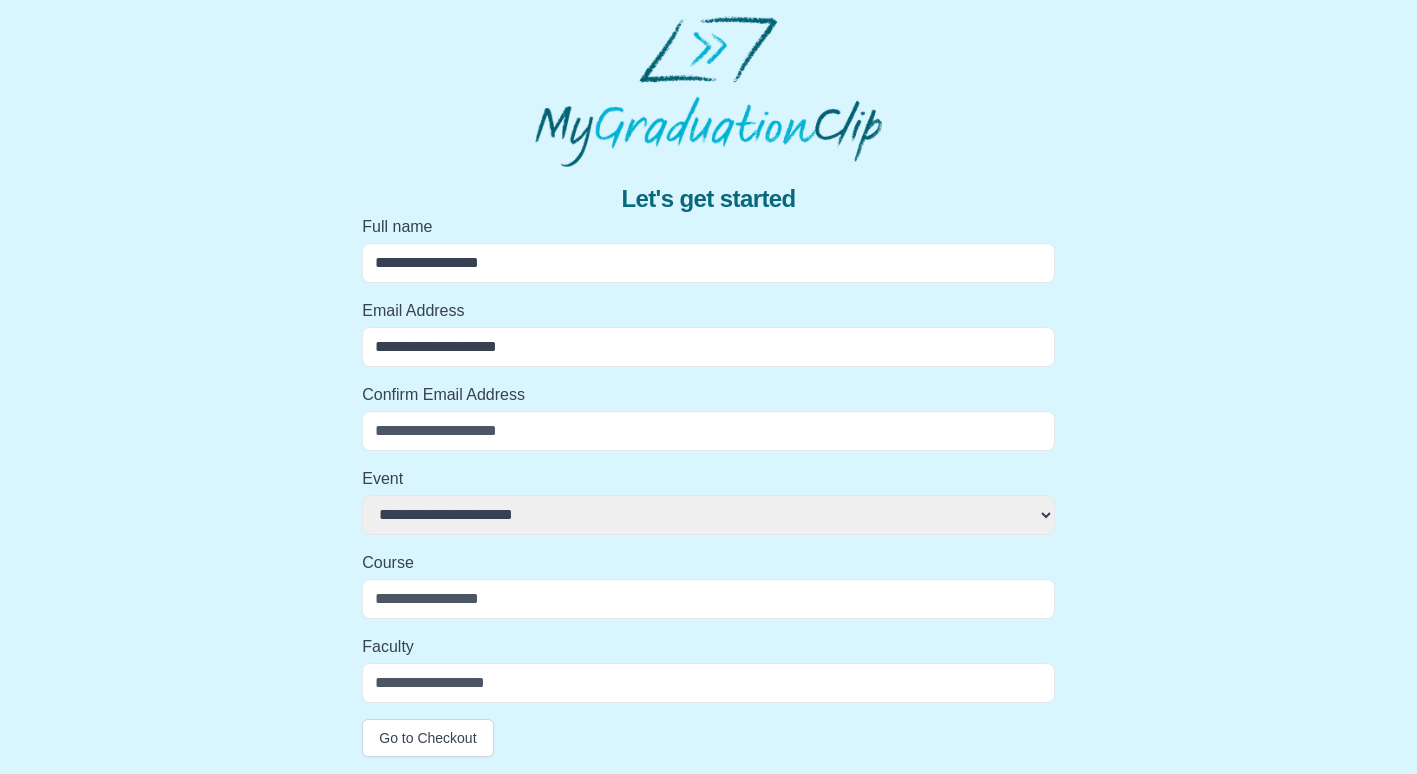type on "**********" 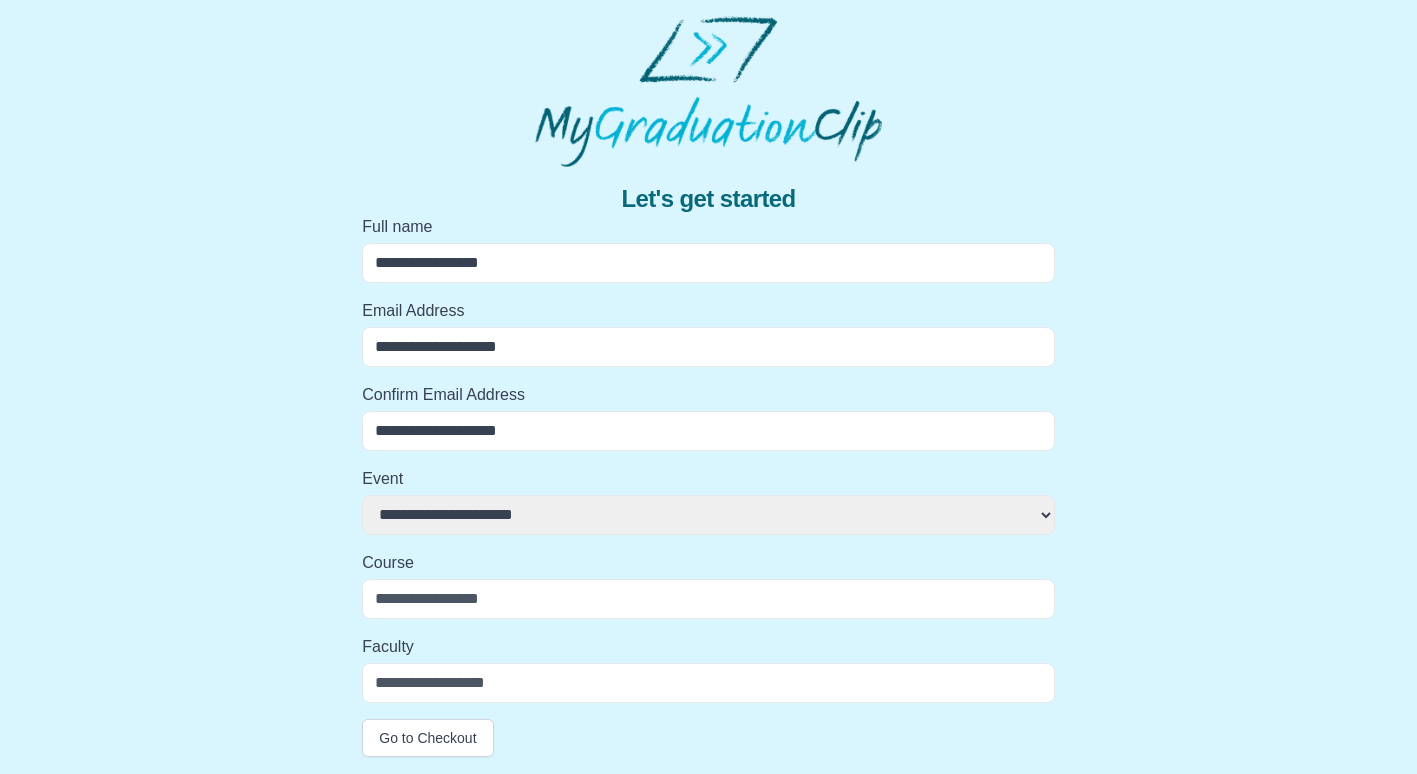 type on "**********" 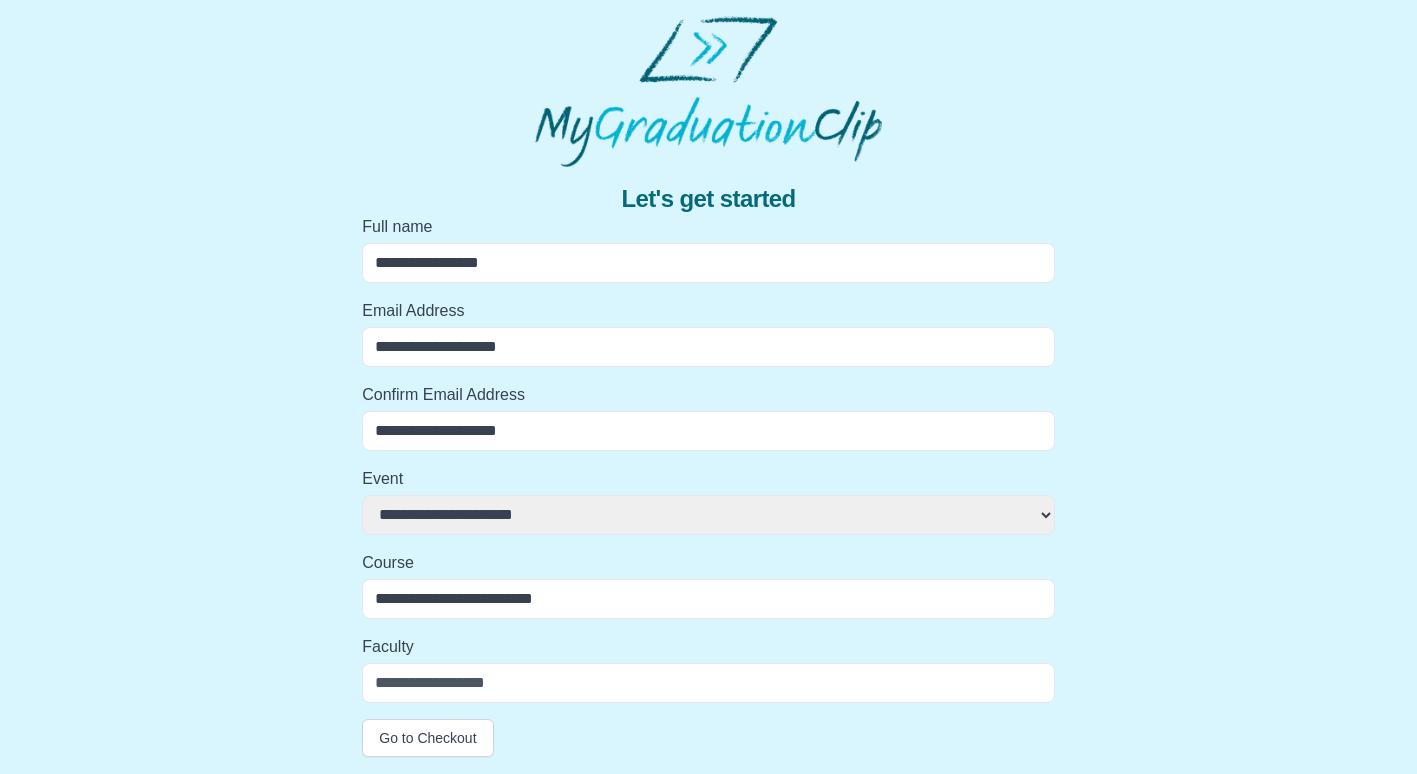 type on "**********" 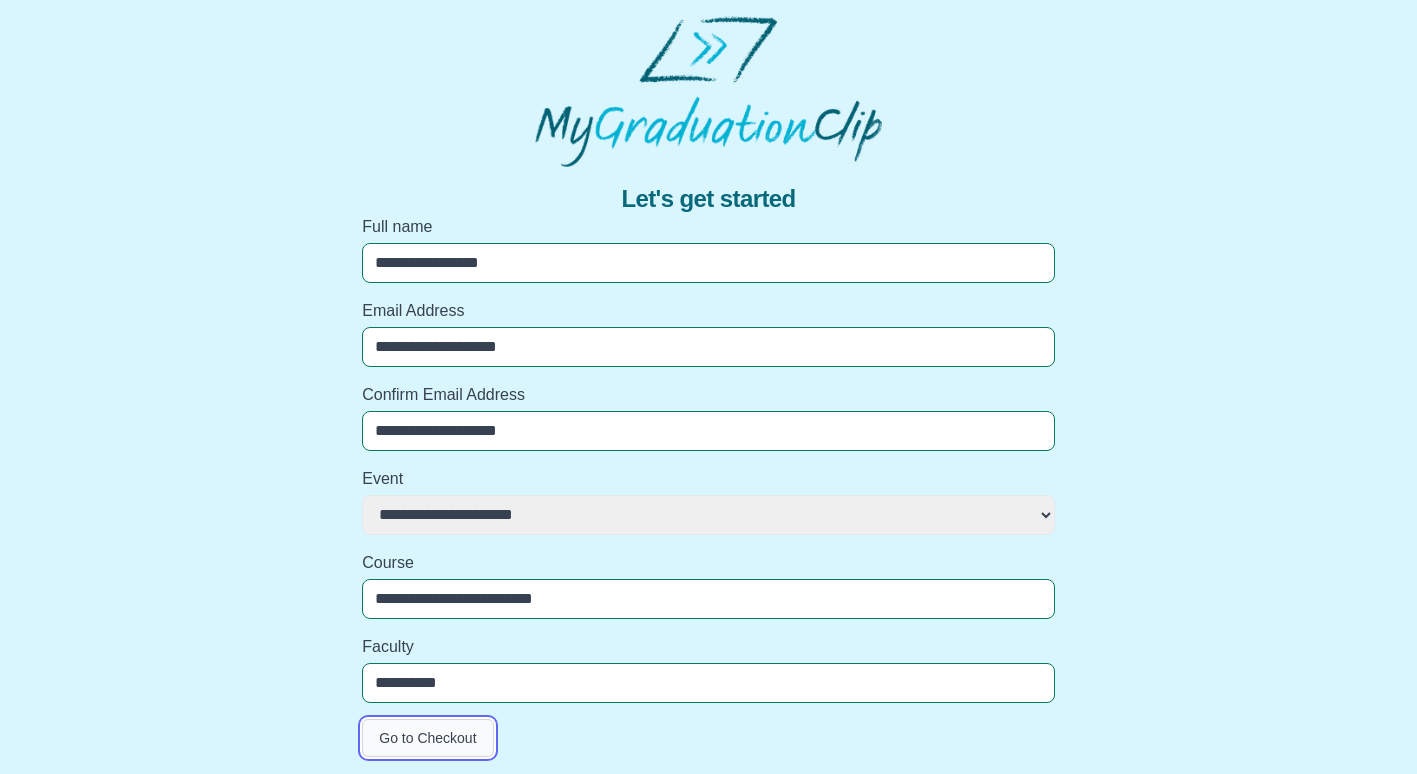 click on "Go to Checkout" at bounding box center (427, 738) 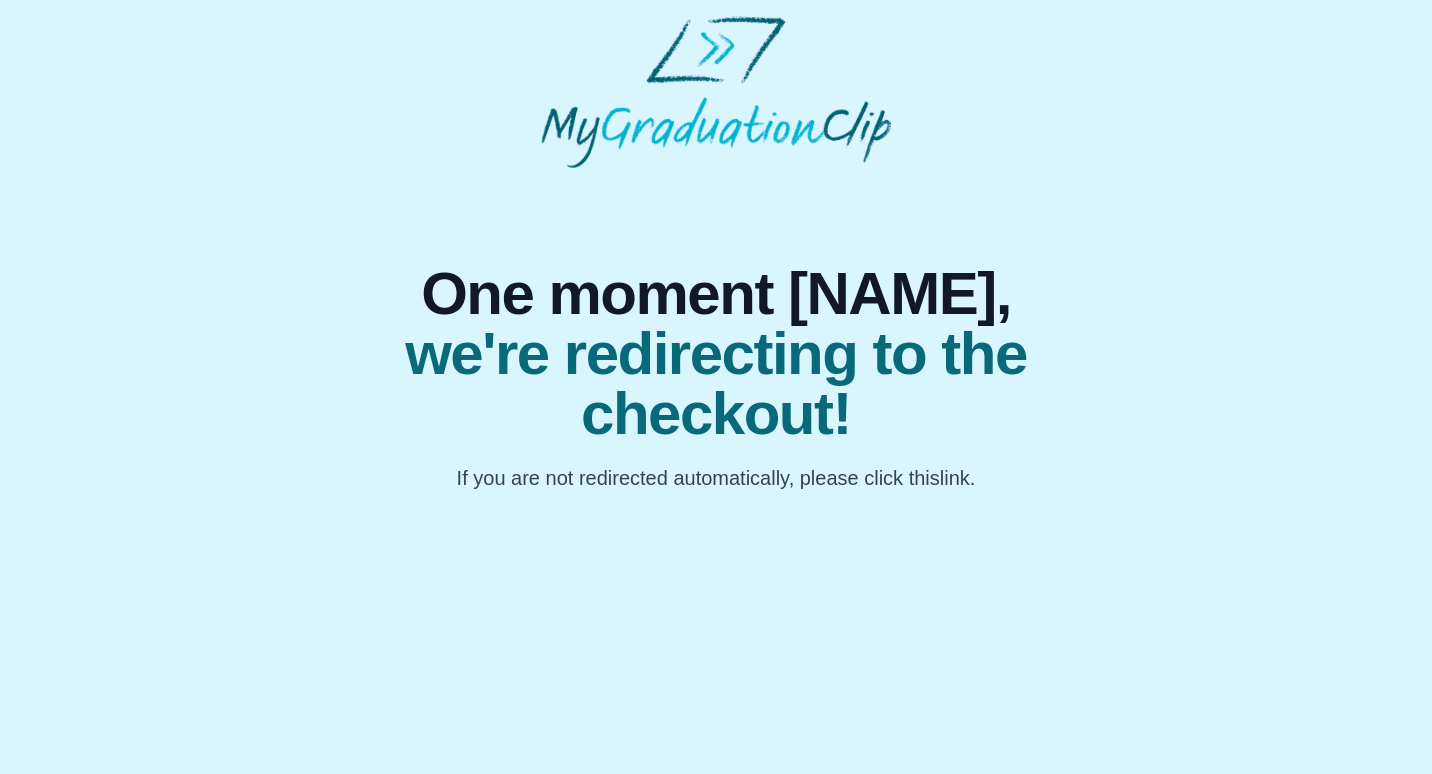 click on "link" at bounding box center [955, 478] 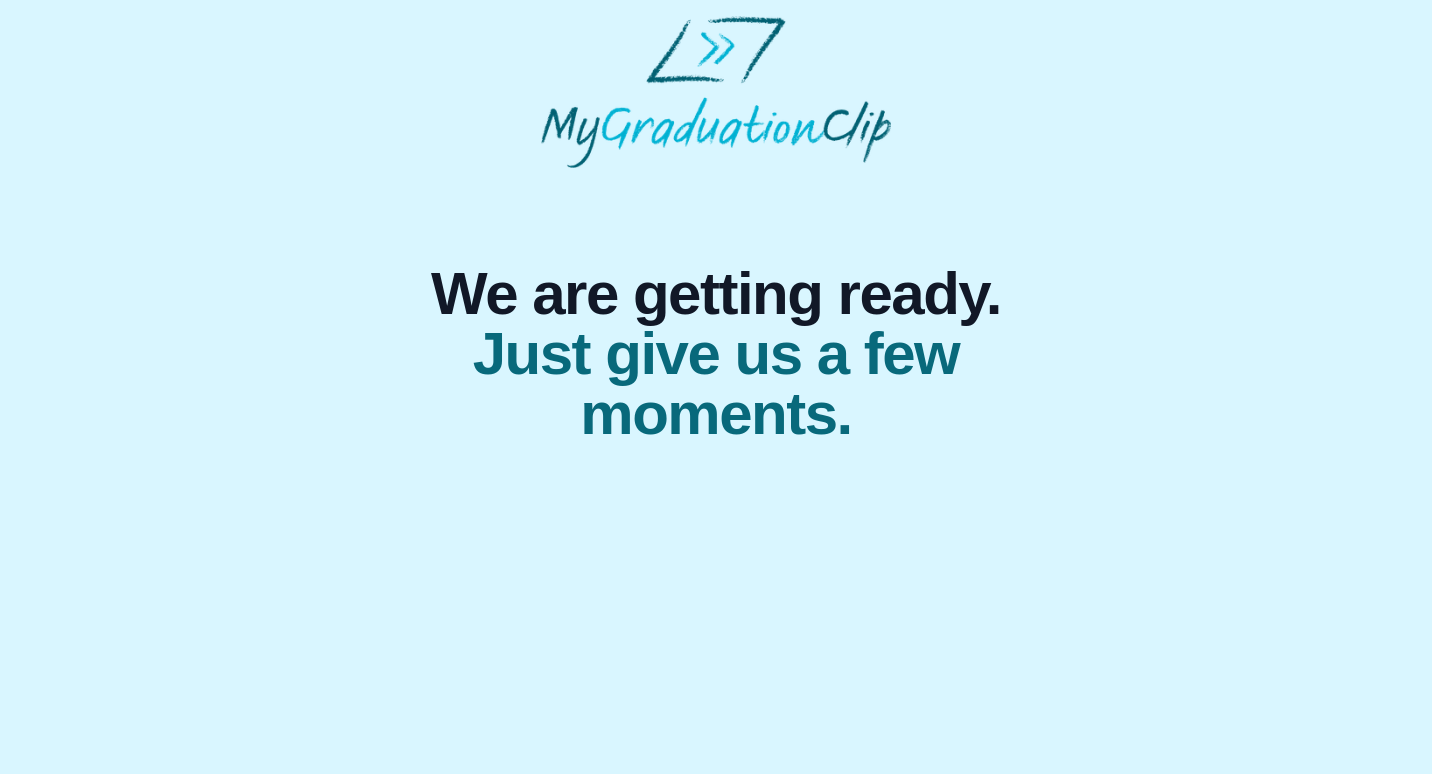 scroll, scrollTop: 0, scrollLeft: 0, axis: both 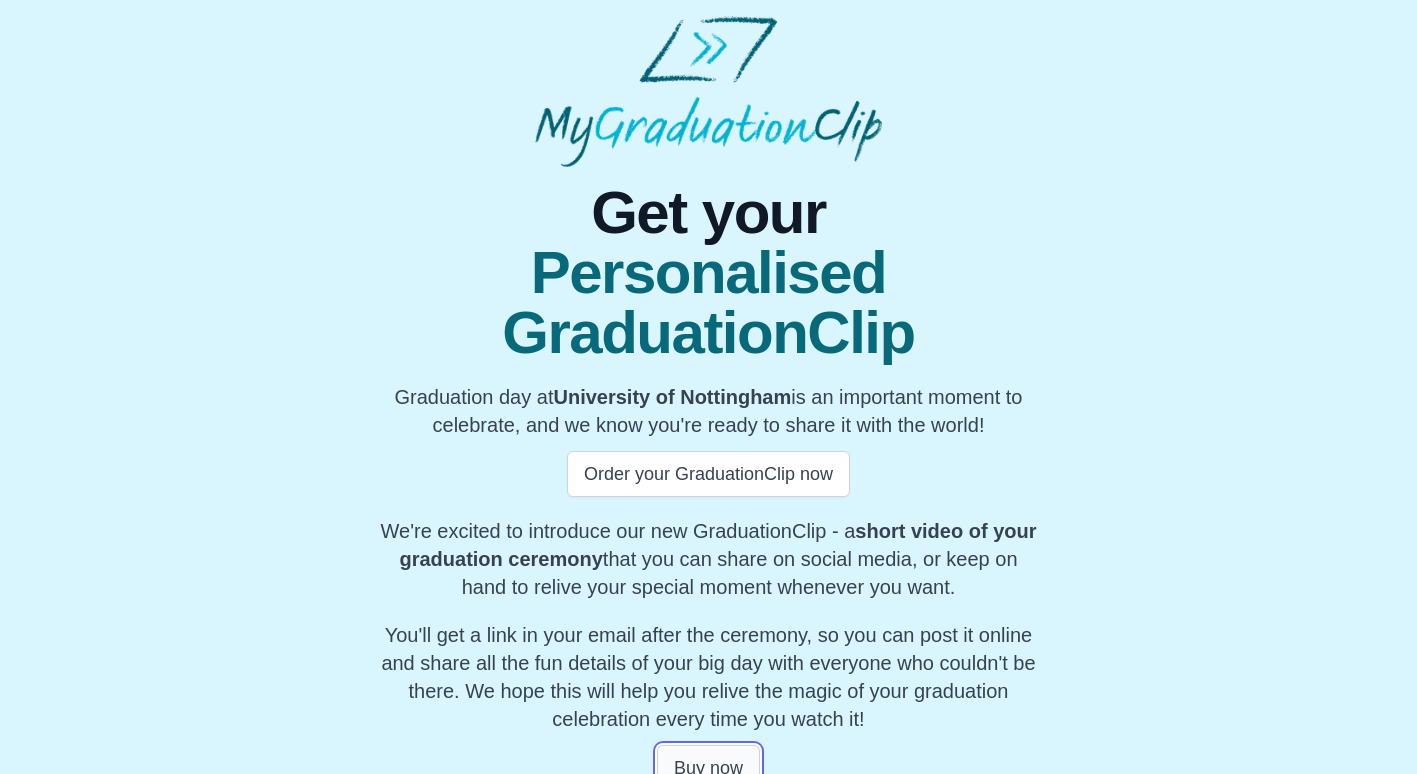 click on "Buy now" at bounding box center [708, 768] 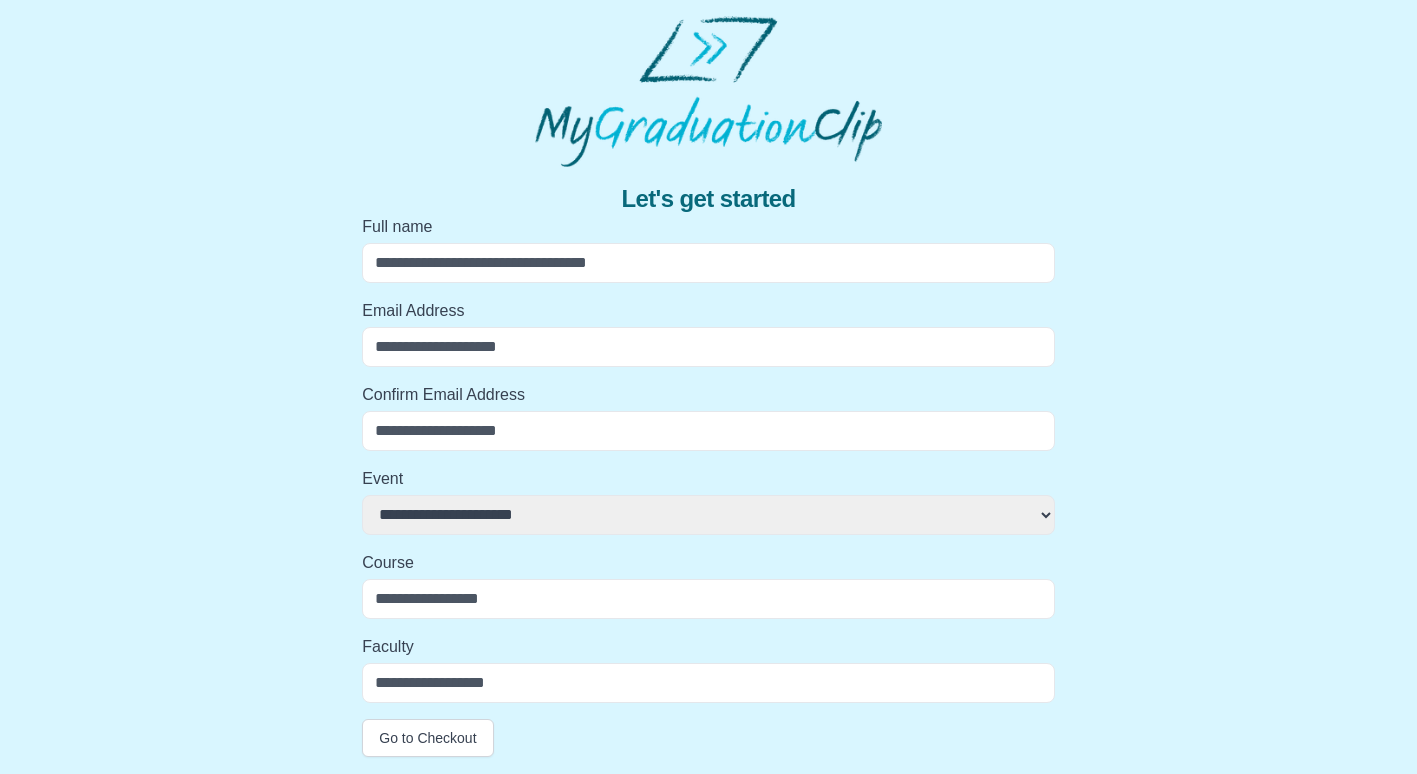 click on "Full name" at bounding box center (708, 263) 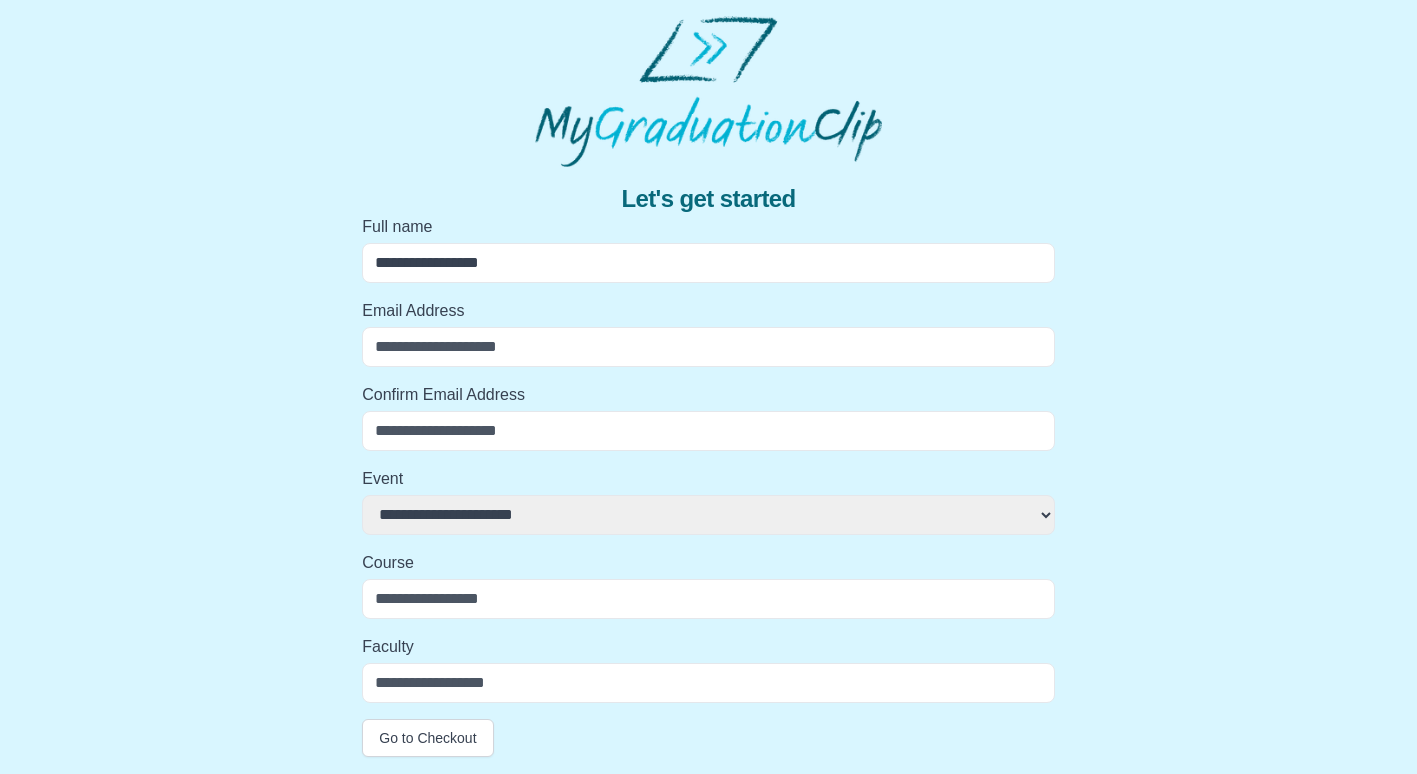 type on "**********" 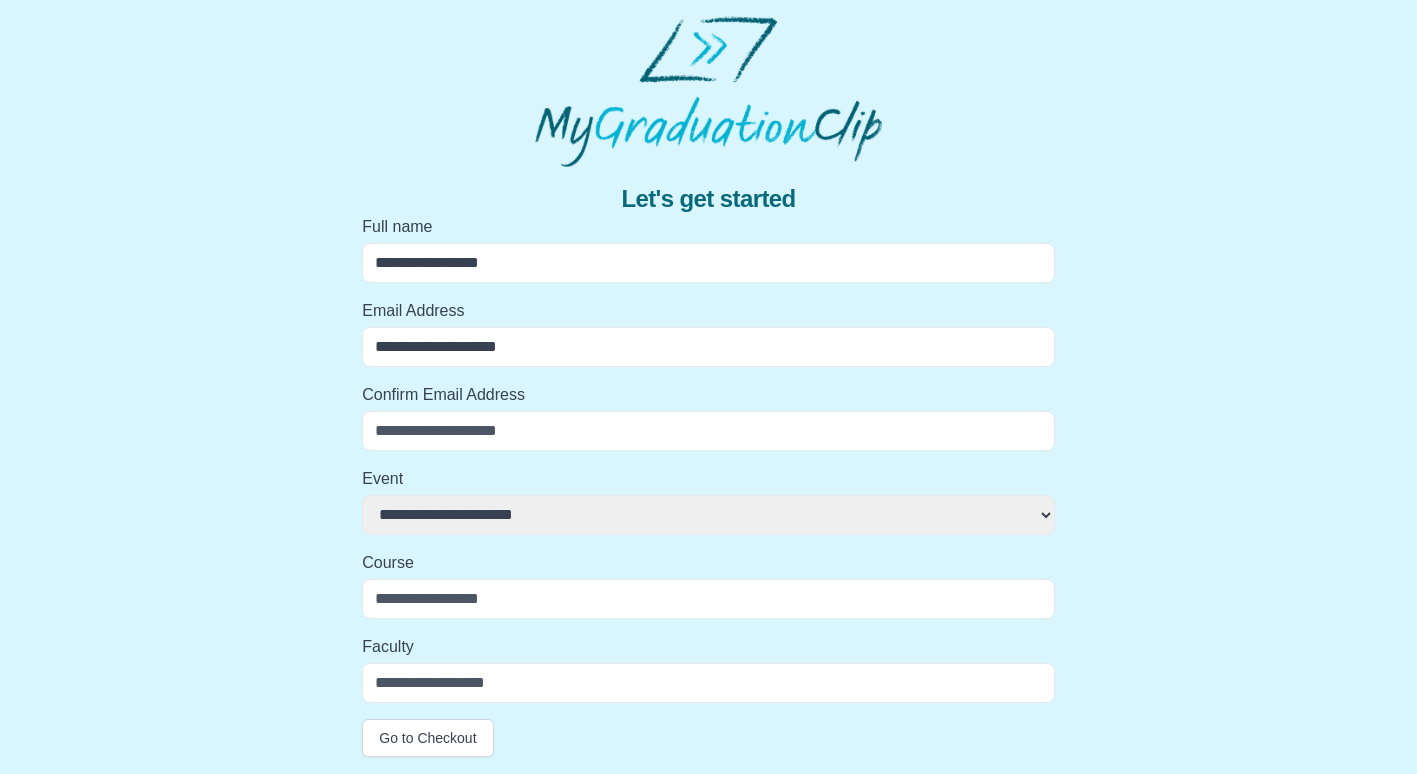 type on "**********" 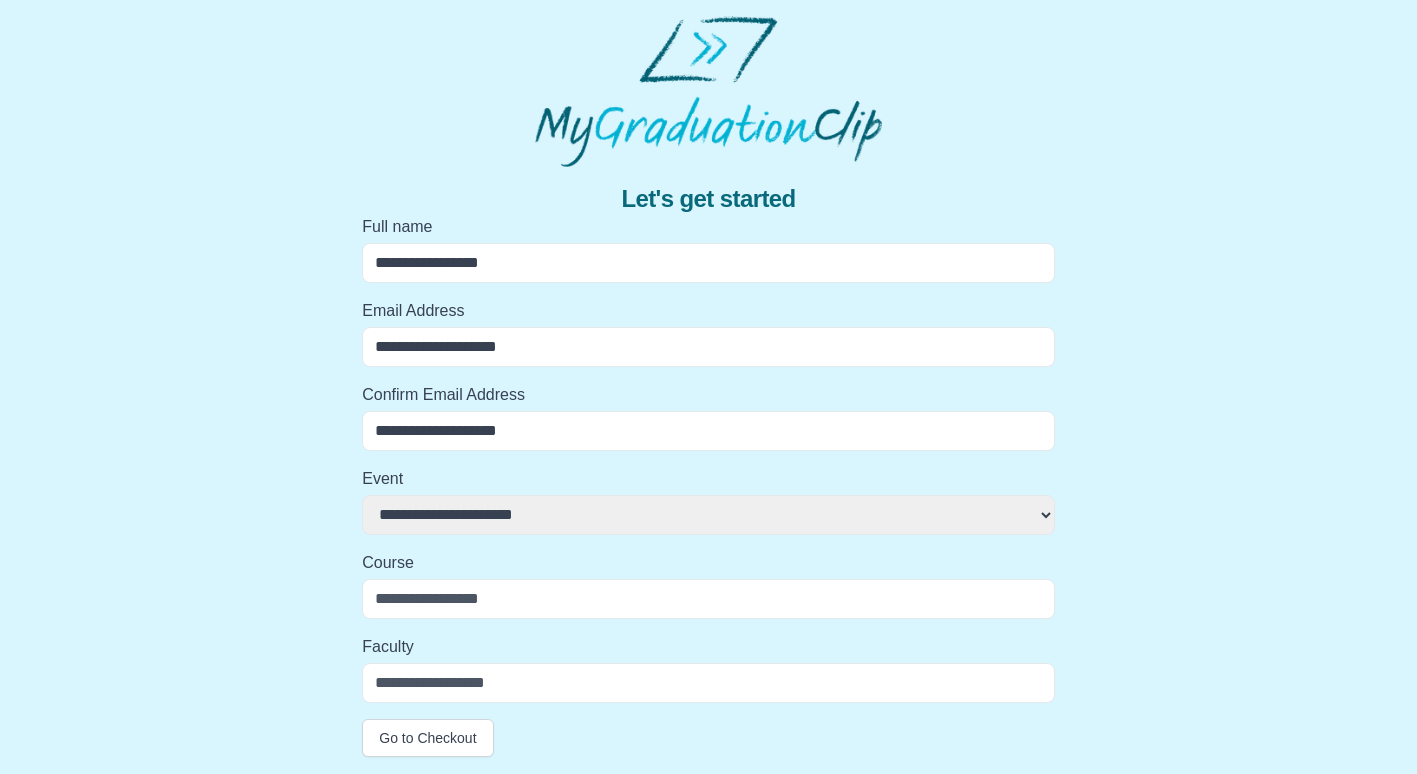 type on "**********" 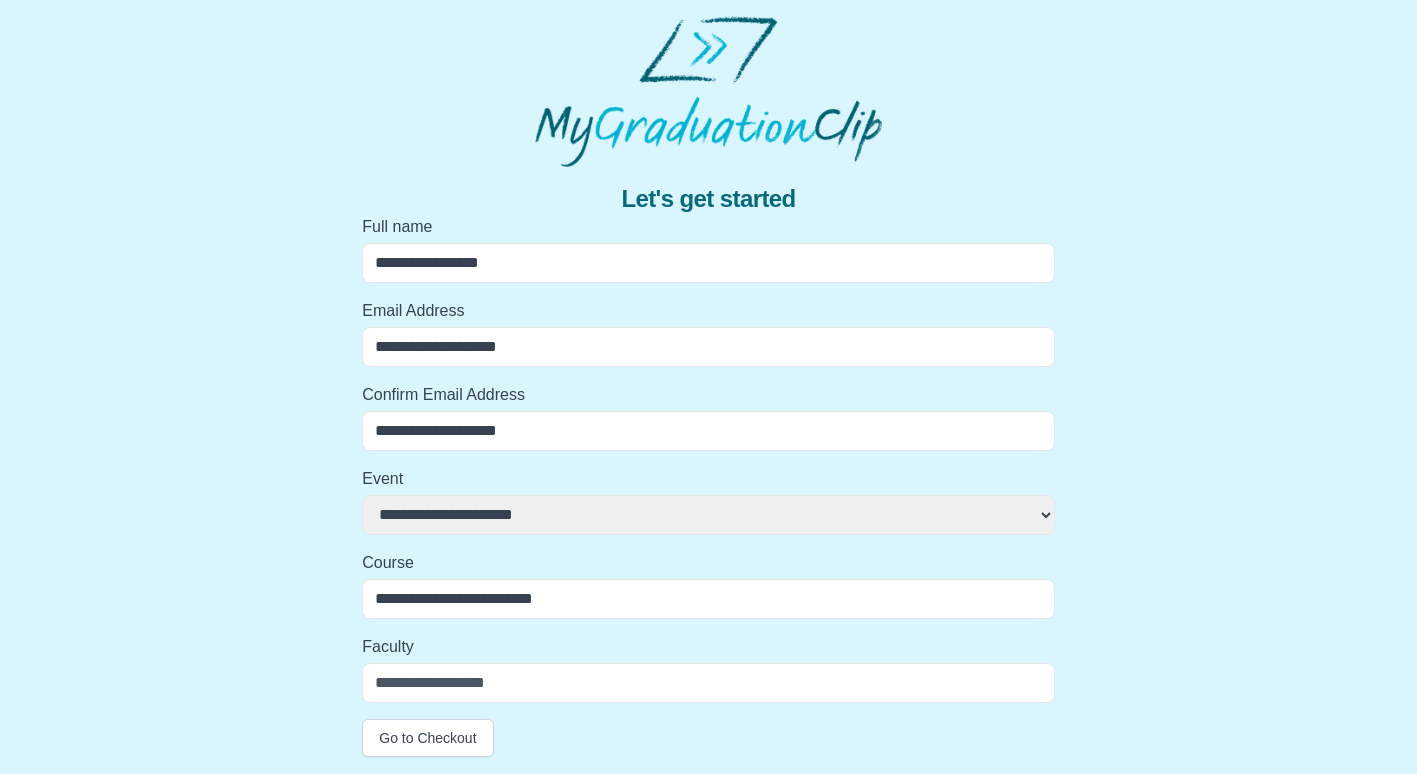 type on "**********" 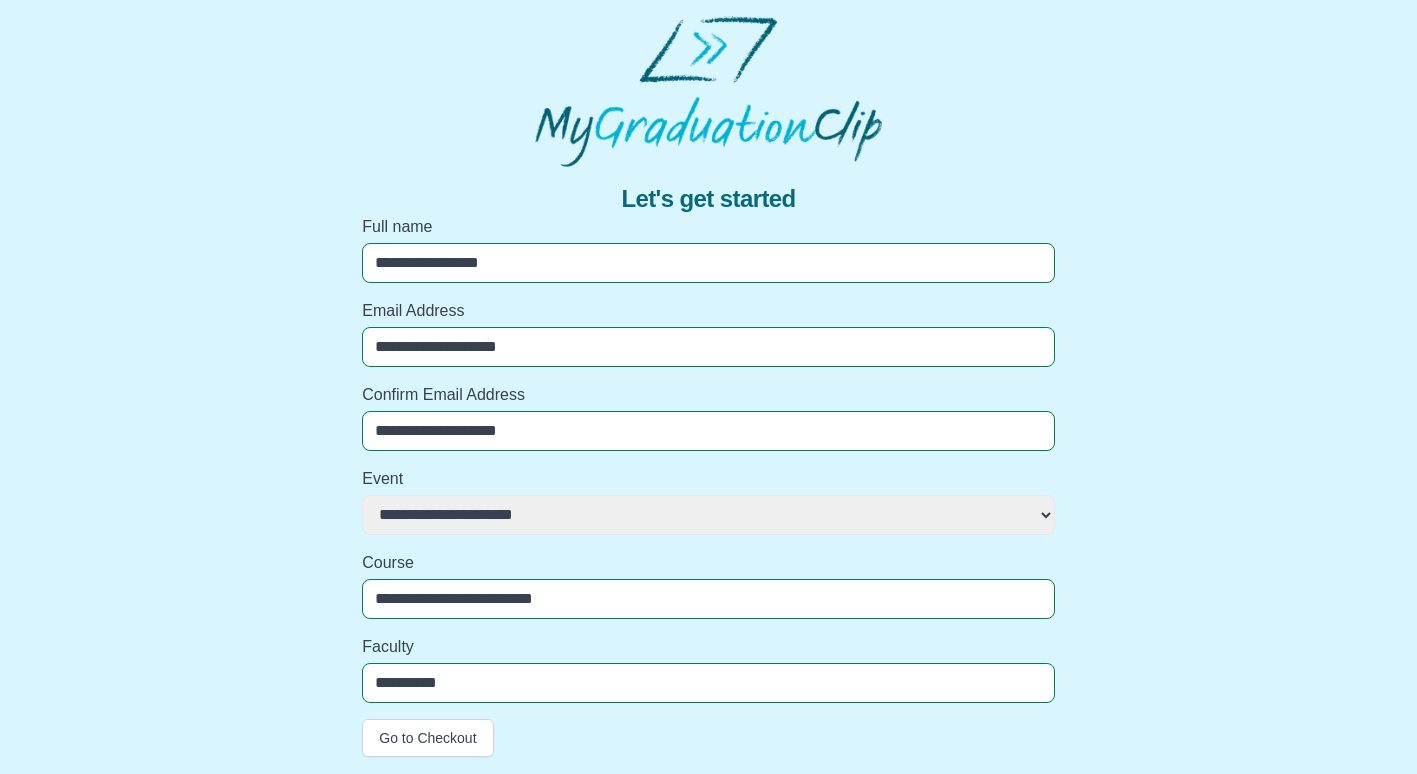 click on "**********" at bounding box center (708, 515) 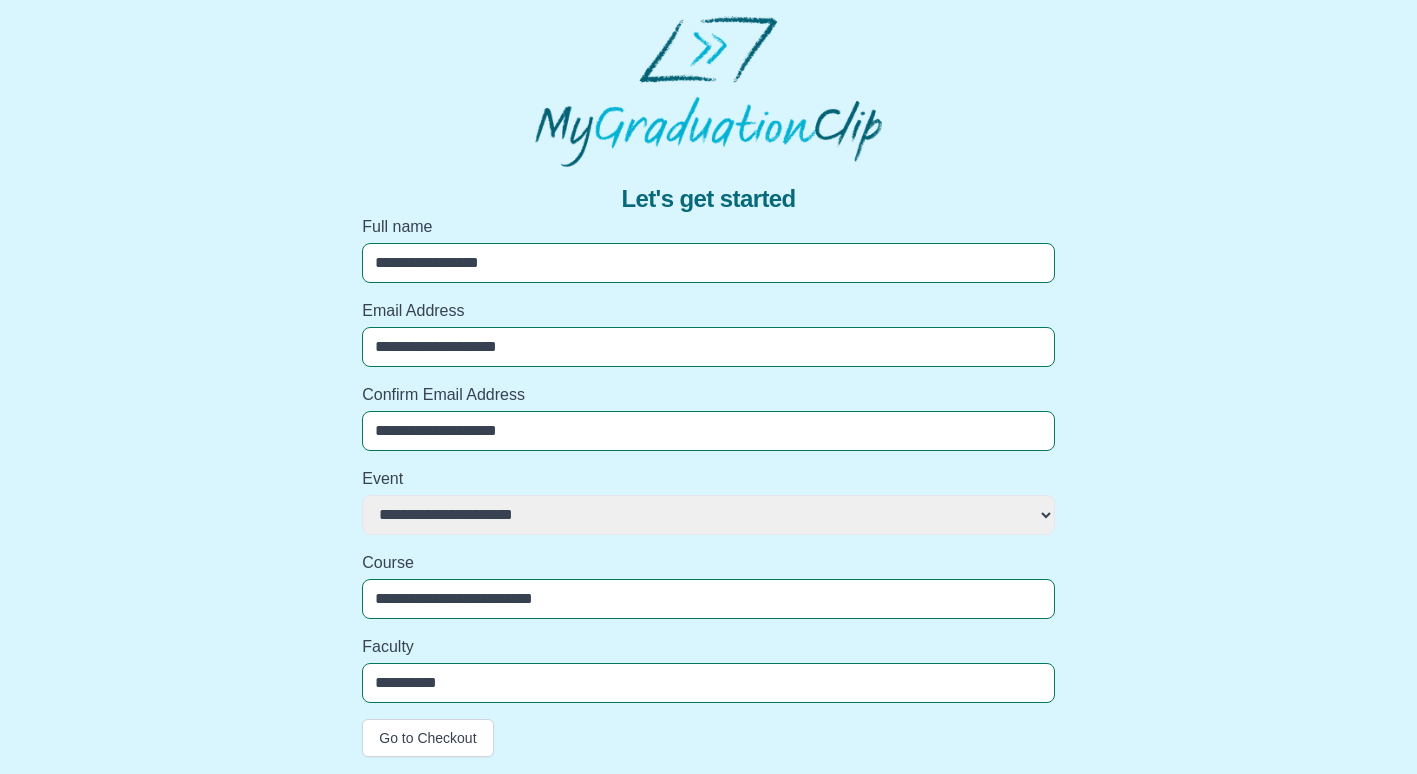 select on "**********" 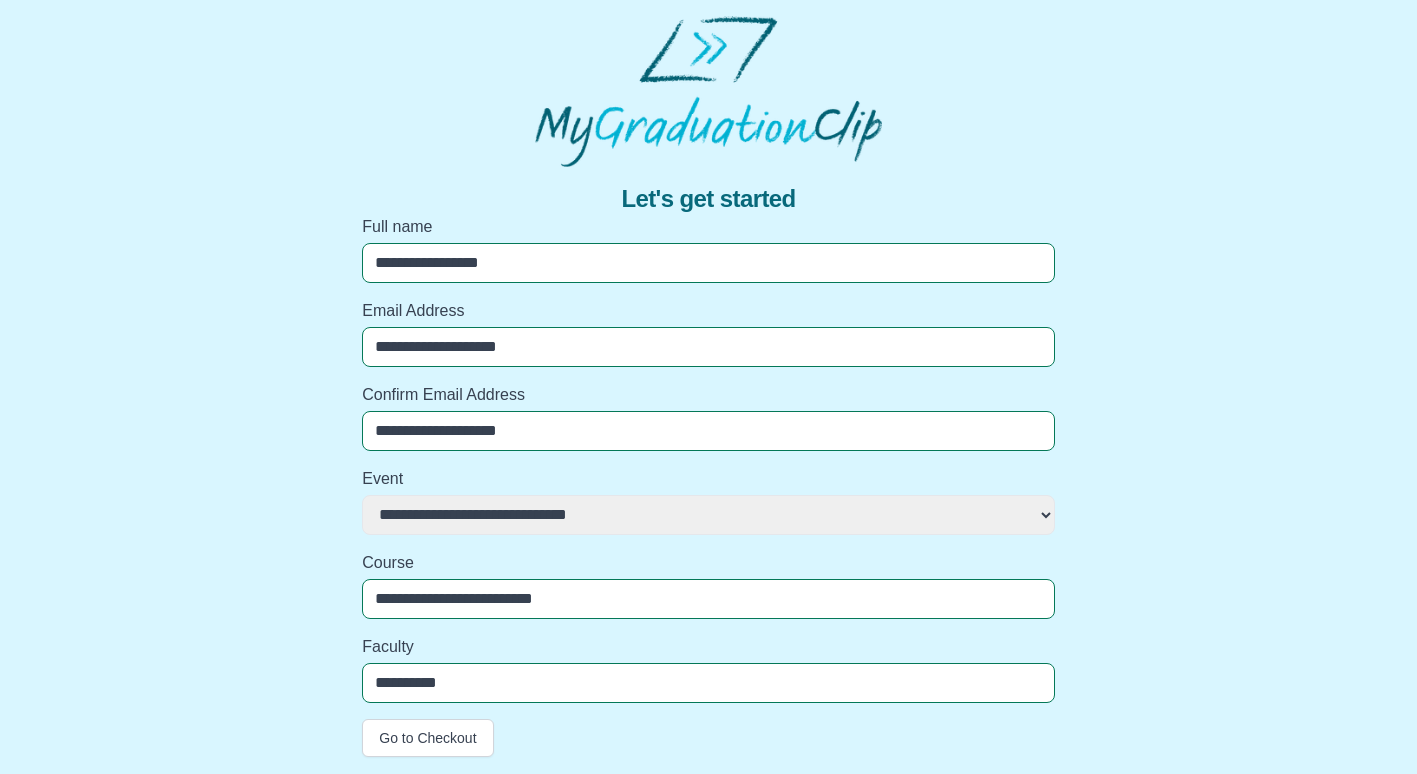 click on "**********" at bounding box center (708, 515) 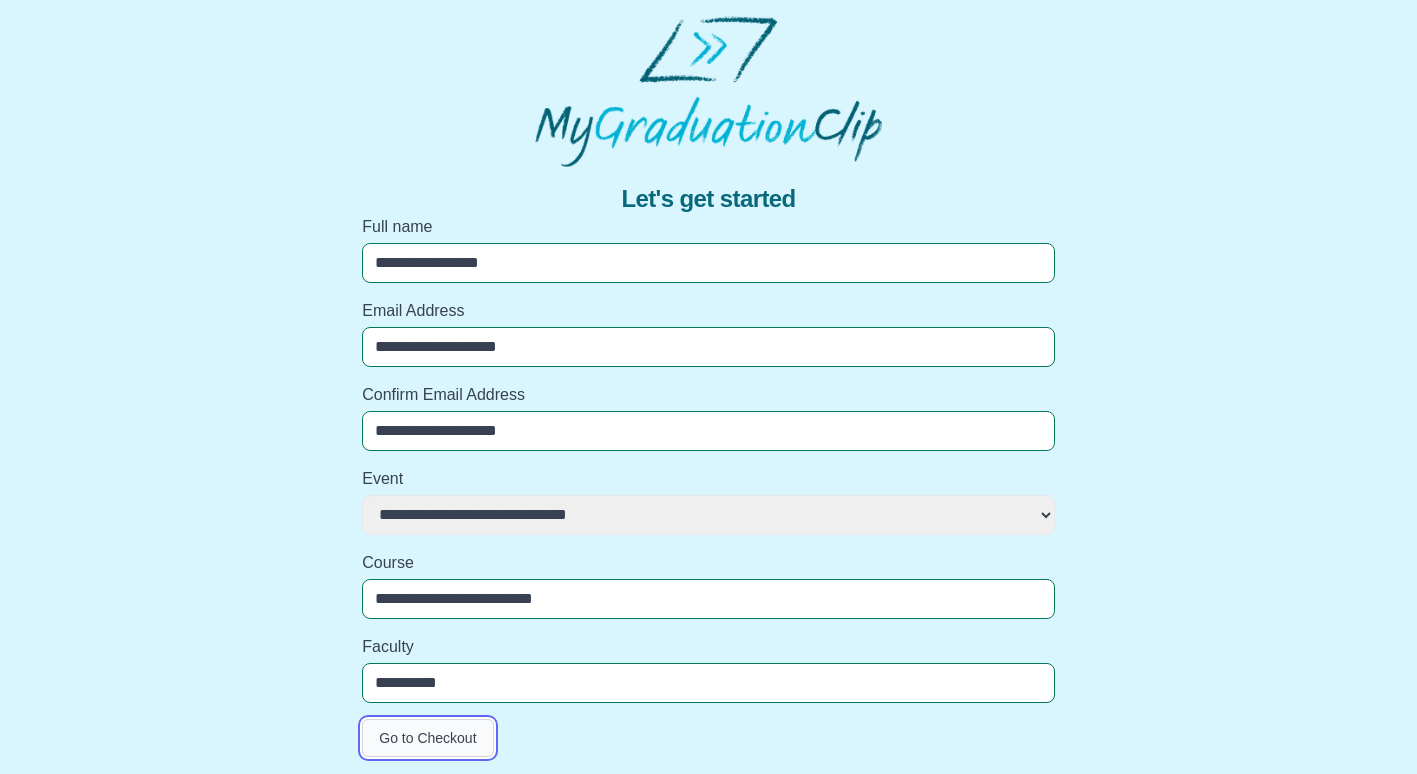 click on "Go to Checkout" at bounding box center (427, 738) 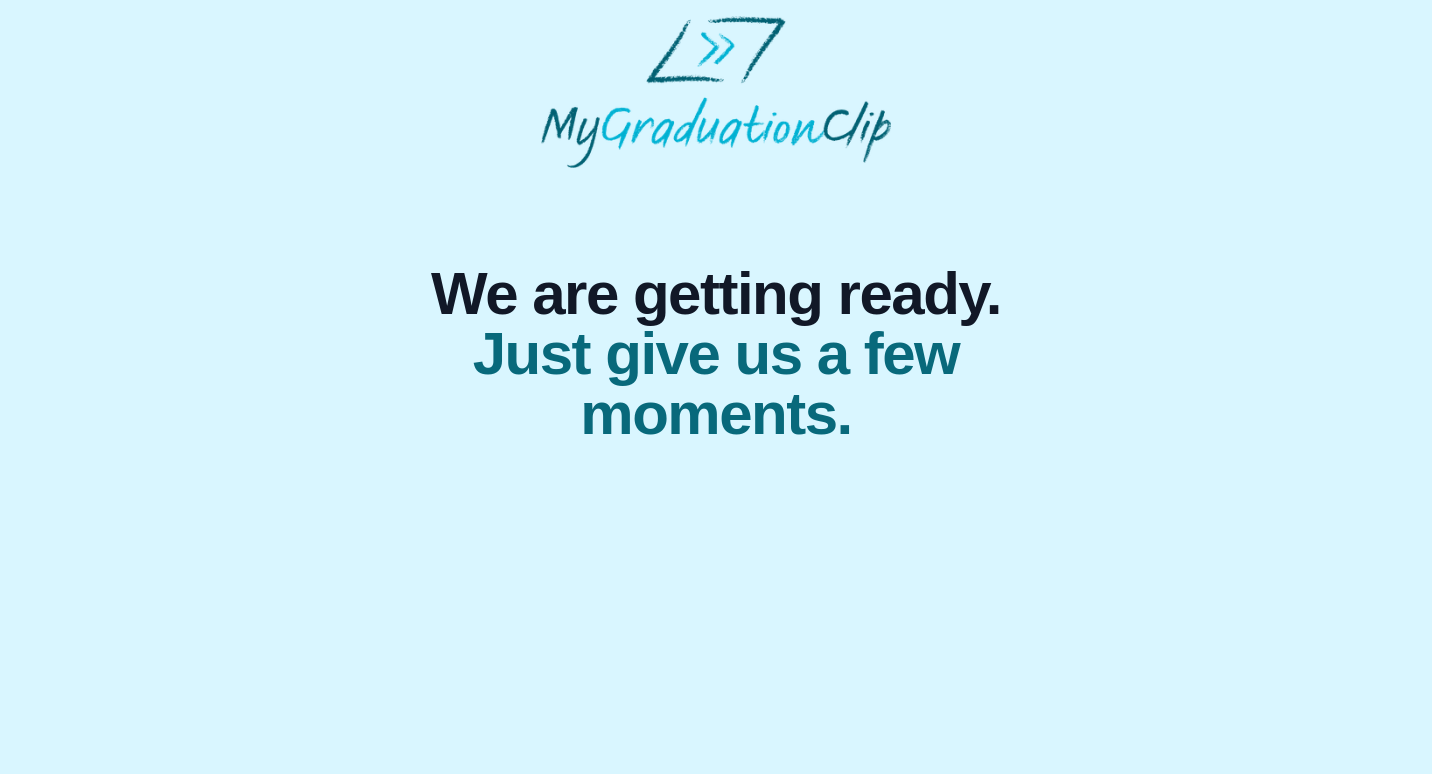 scroll, scrollTop: 0, scrollLeft: 0, axis: both 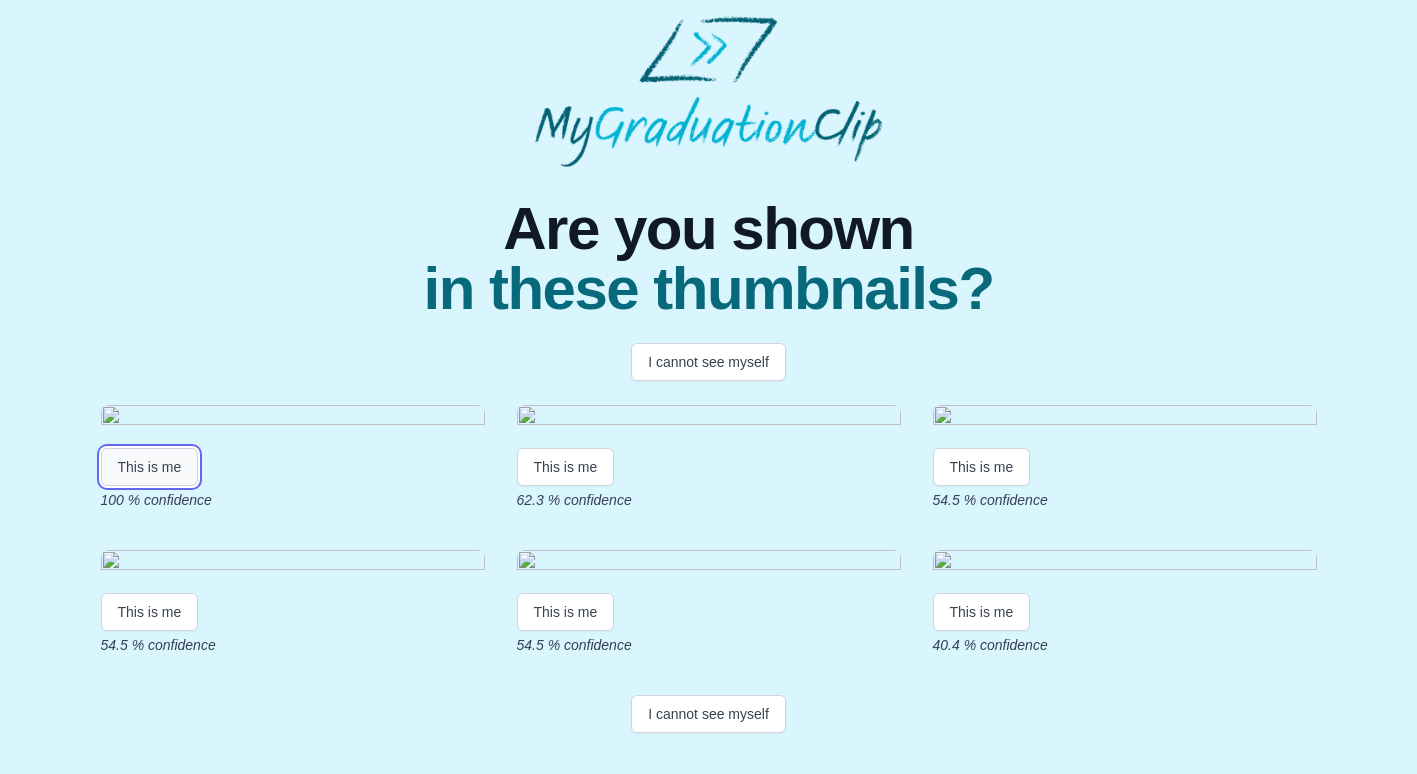 click on "This is me" at bounding box center (150, 467) 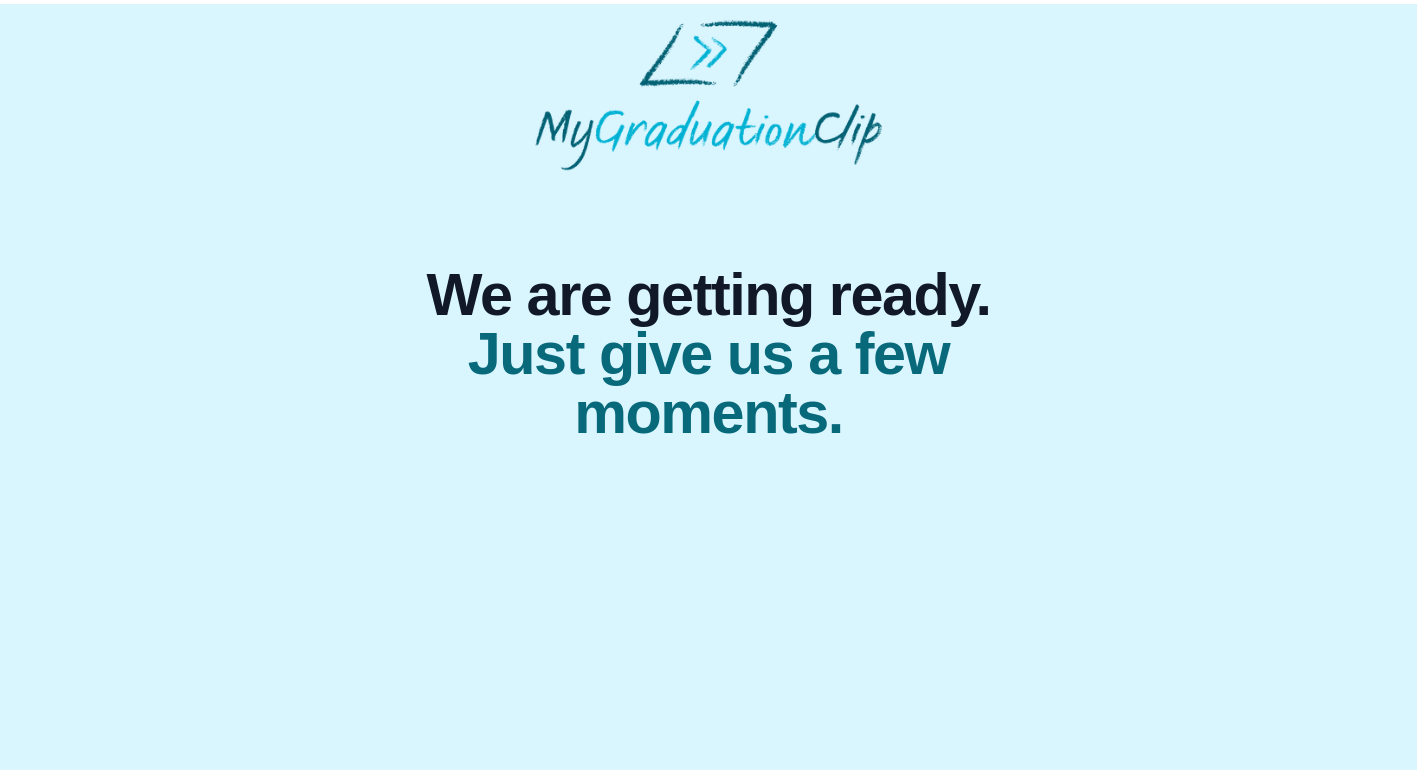scroll, scrollTop: 0, scrollLeft: 0, axis: both 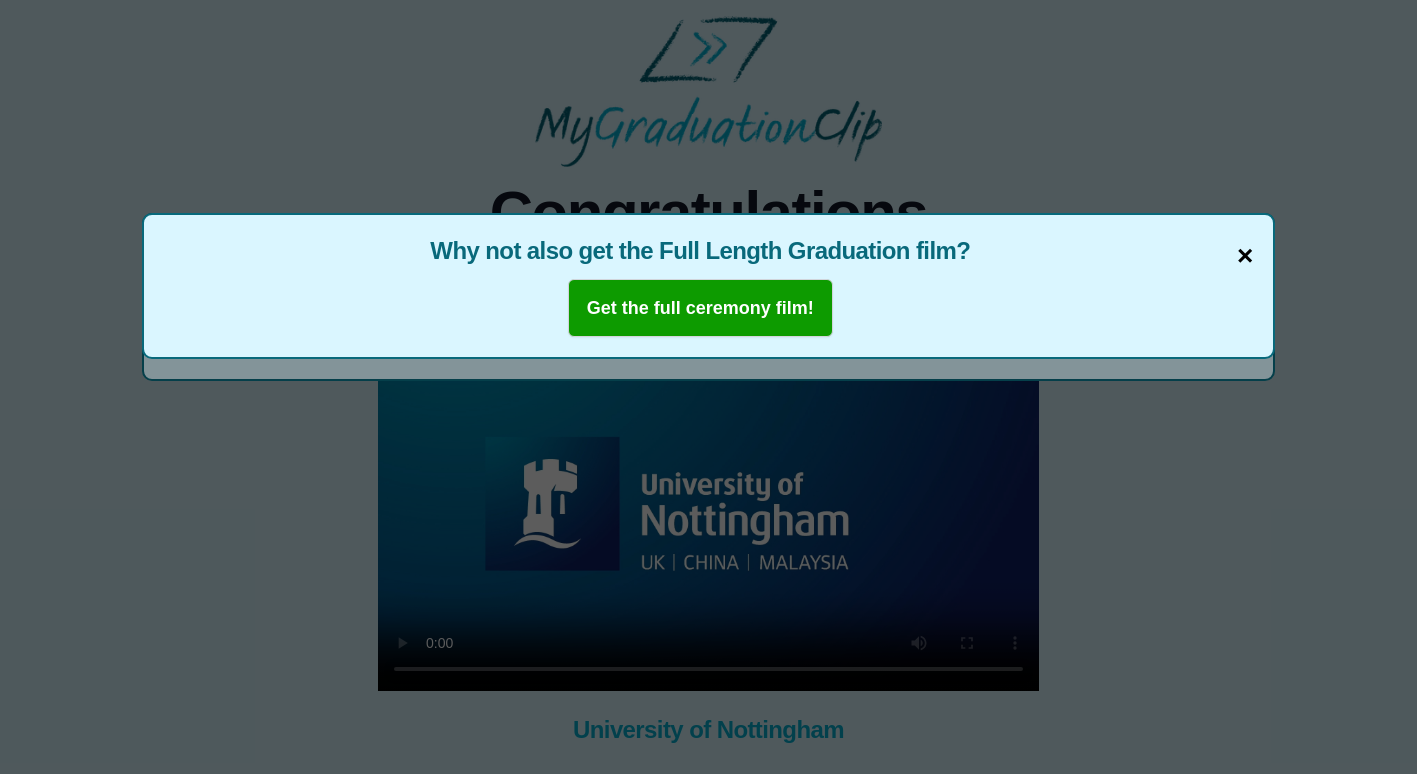 click on "×" at bounding box center [1245, 256] 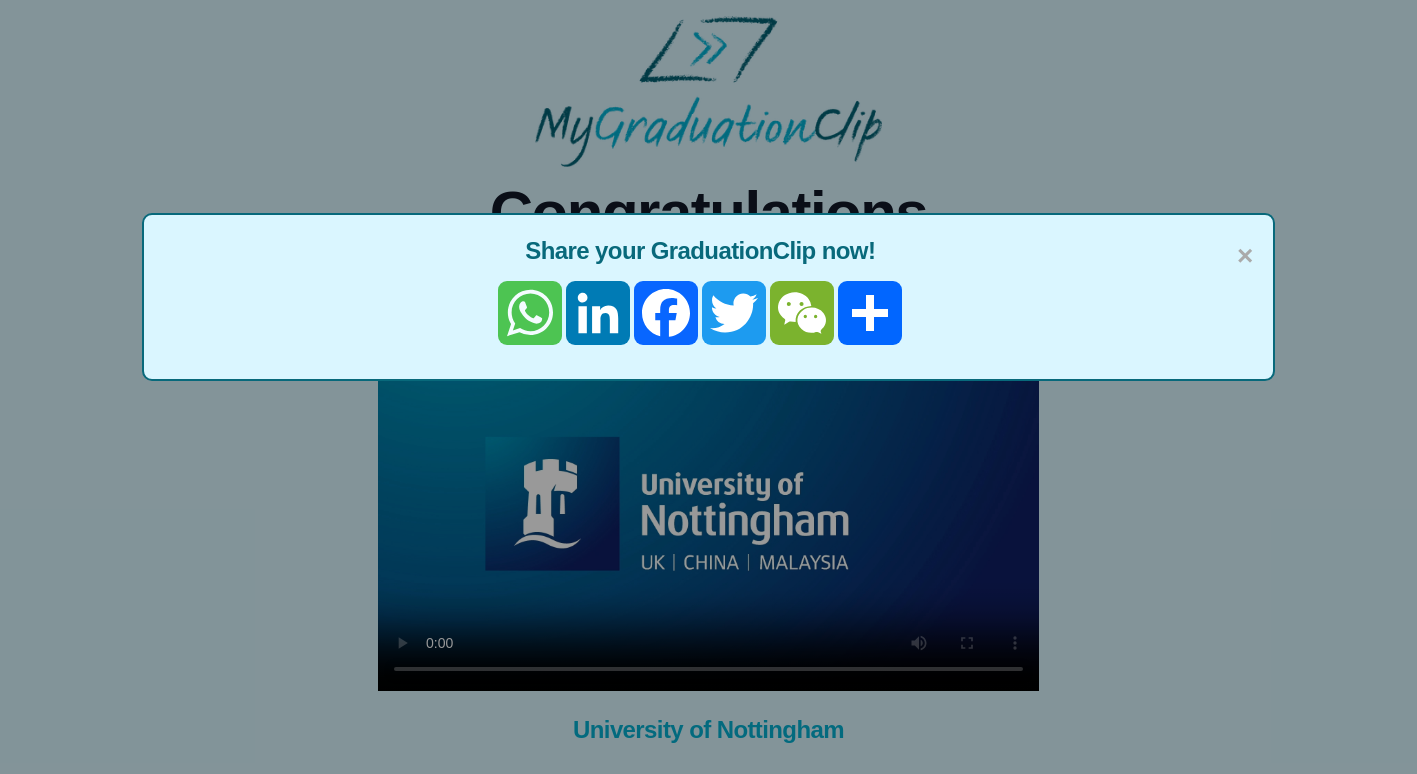 click on "WhatsApp" at bounding box center [530, 313] 